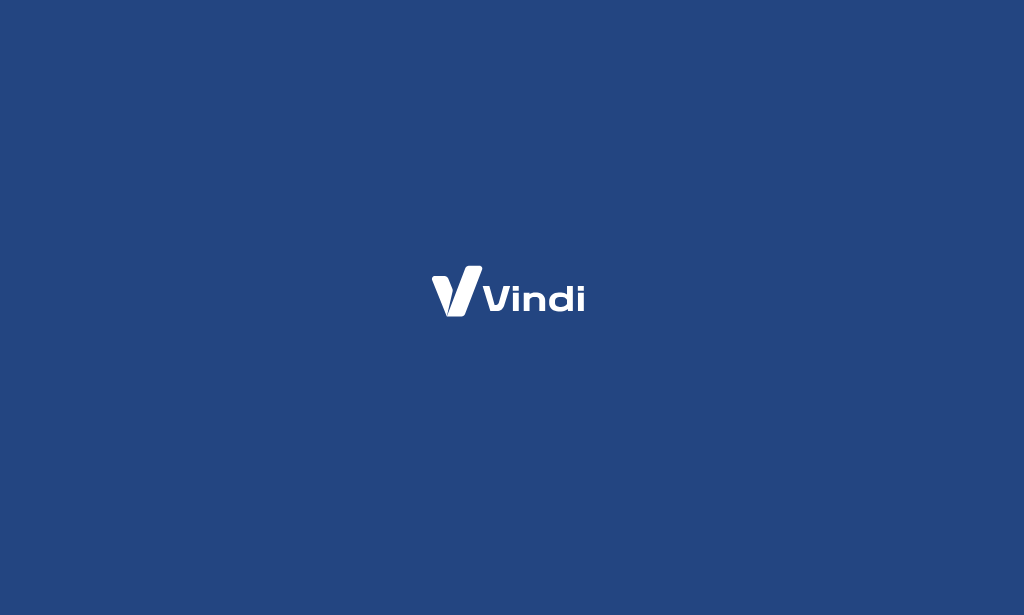 scroll, scrollTop: 0, scrollLeft: 0, axis: both 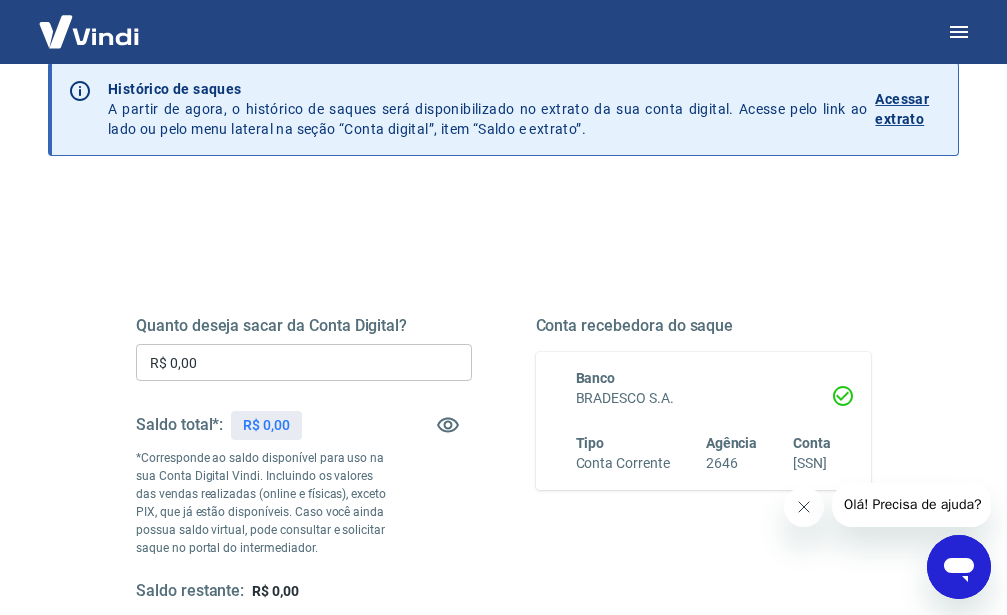click on "Acessar extrato" at bounding box center [908, 109] 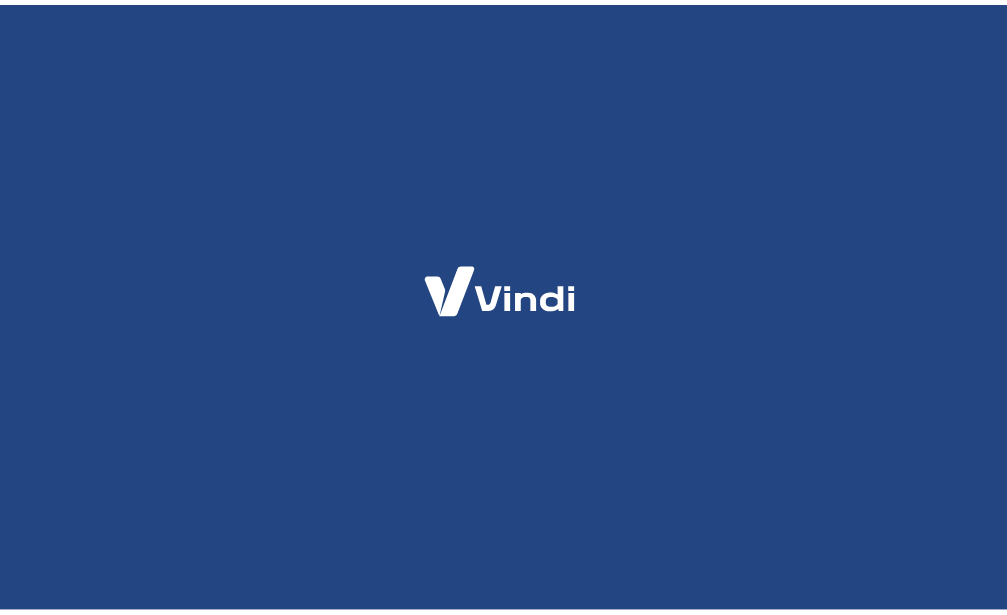 scroll, scrollTop: 0, scrollLeft: 0, axis: both 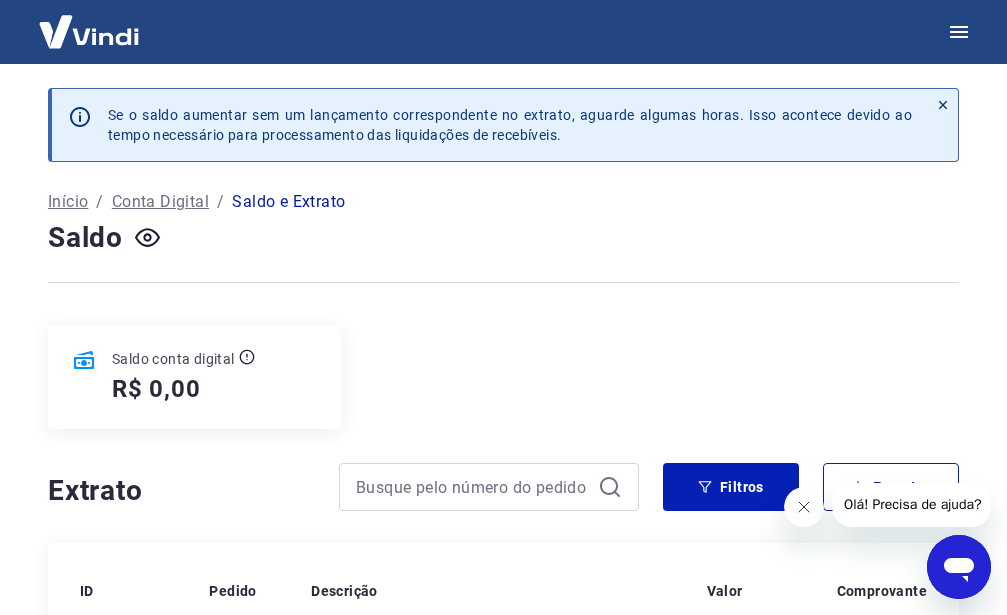 click on "Conta Digital" at bounding box center [160, 202] 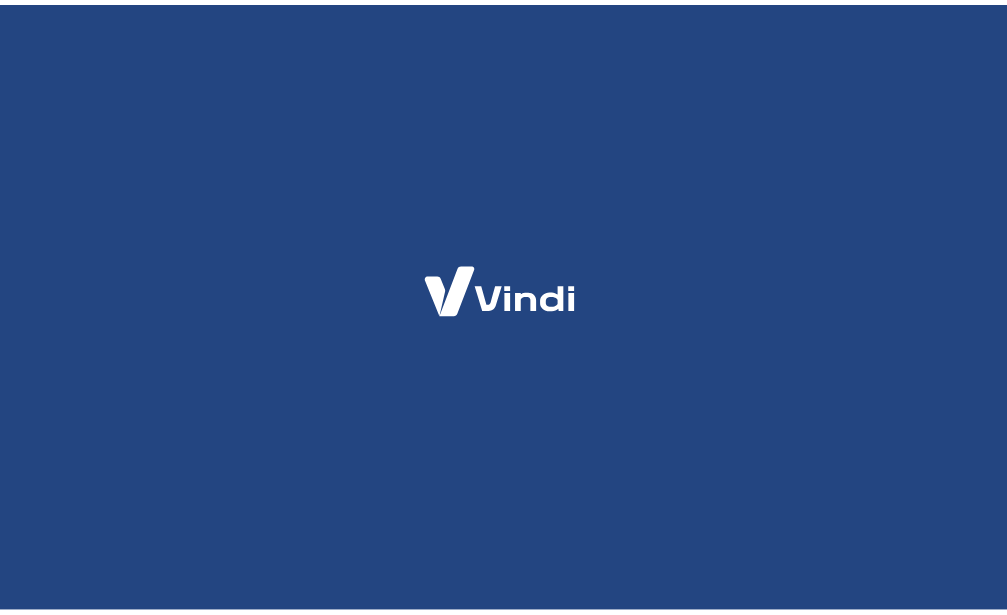 scroll, scrollTop: 0, scrollLeft: 0, axis: both 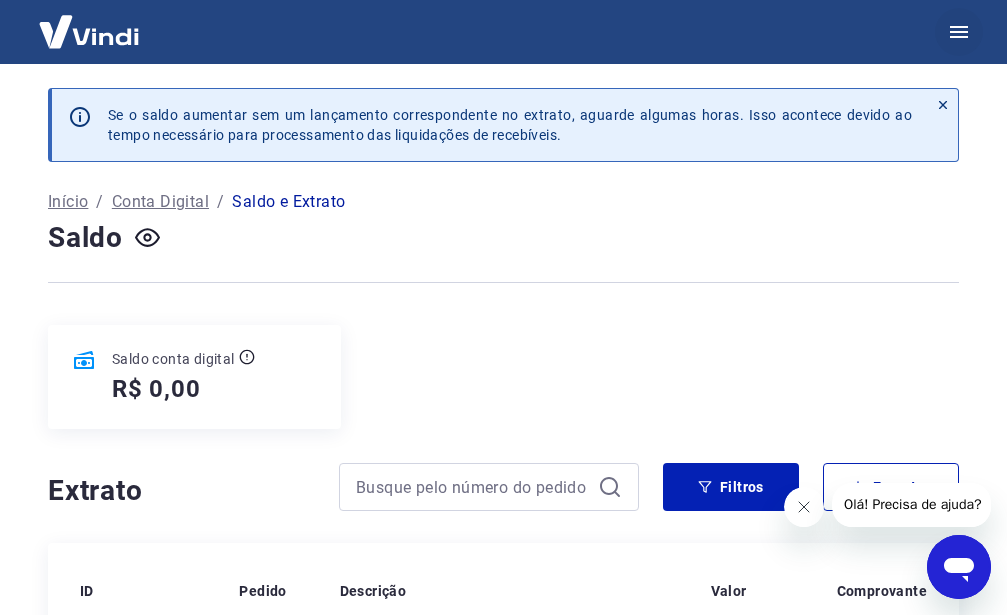 click 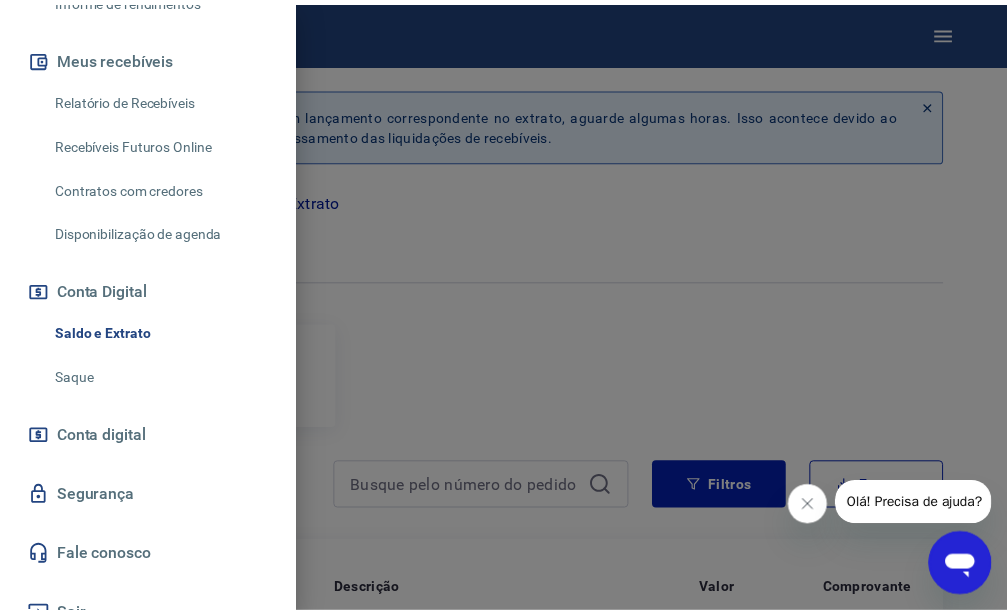 scroll, scrollTop: 446, scrollLeft: 0, axis: vertical 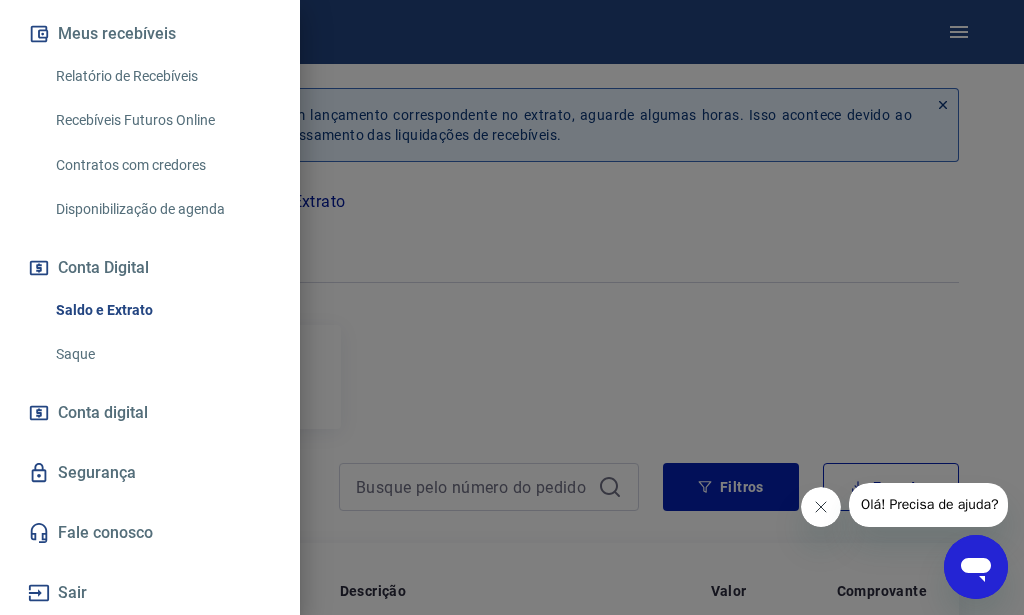 click on "Saque" at bounding box center (162, 354) 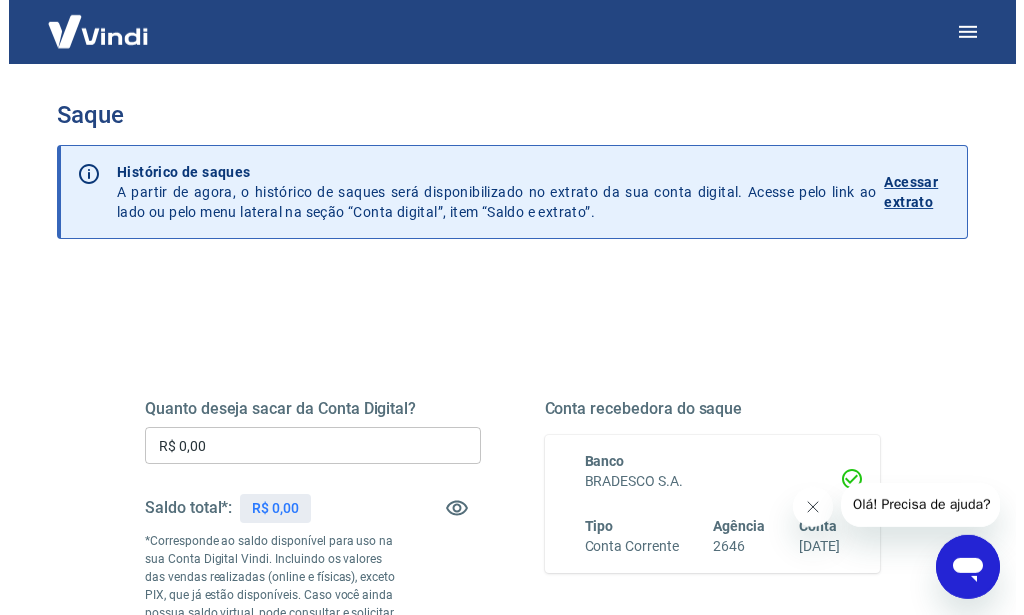 scroll, scrollTop: 0, scrollLeft: 0, axis: both 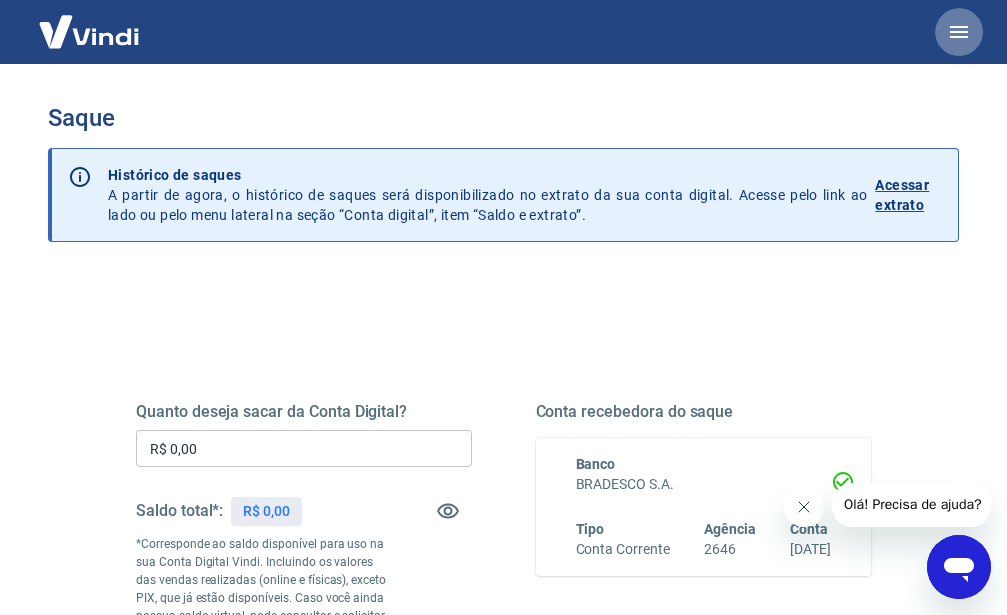 click 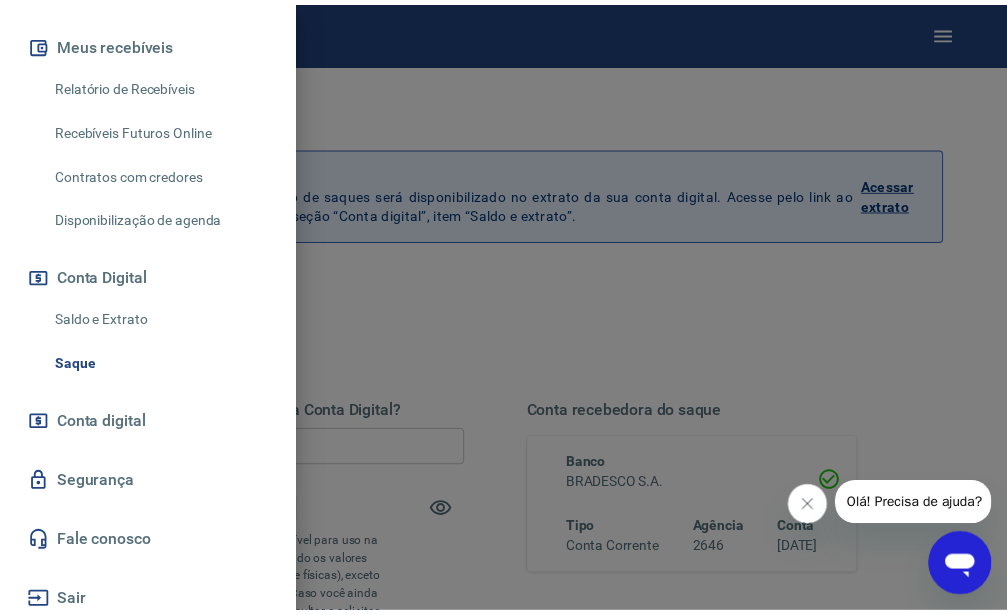 scroll, scrollTop: 446, scrollLeft: 0, axis: vertical 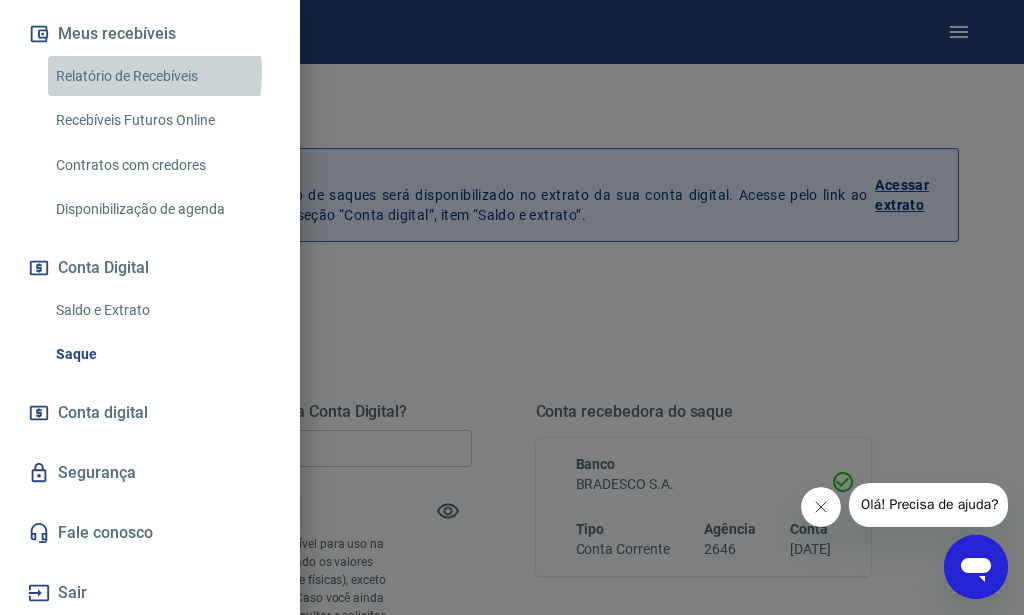 click on "Relatório de Recebíveis" at bounding box center (162, 76) 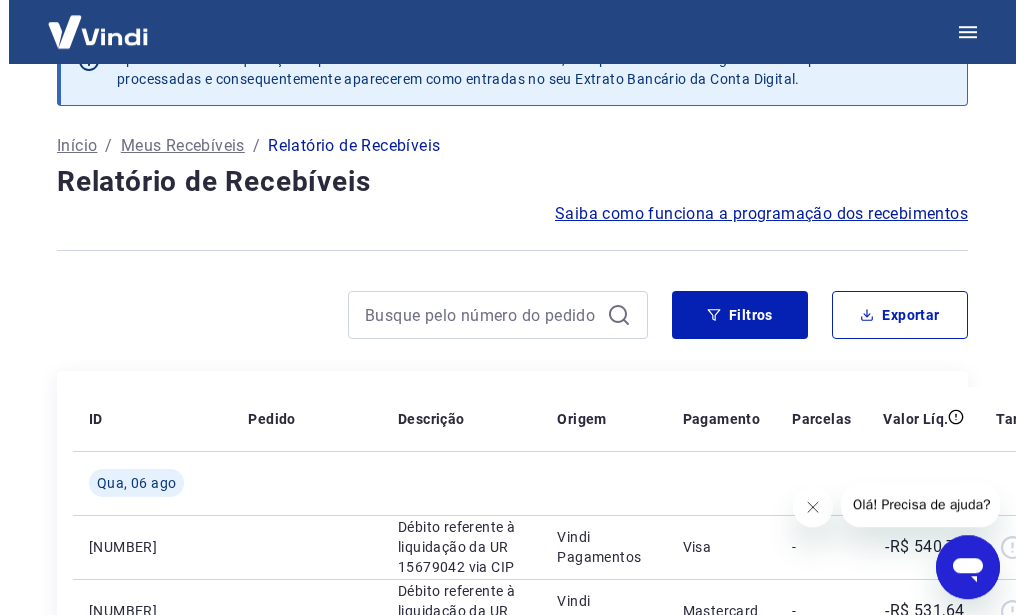 scroll, scrollTop: 0, scrollLeft: 0, axis: both 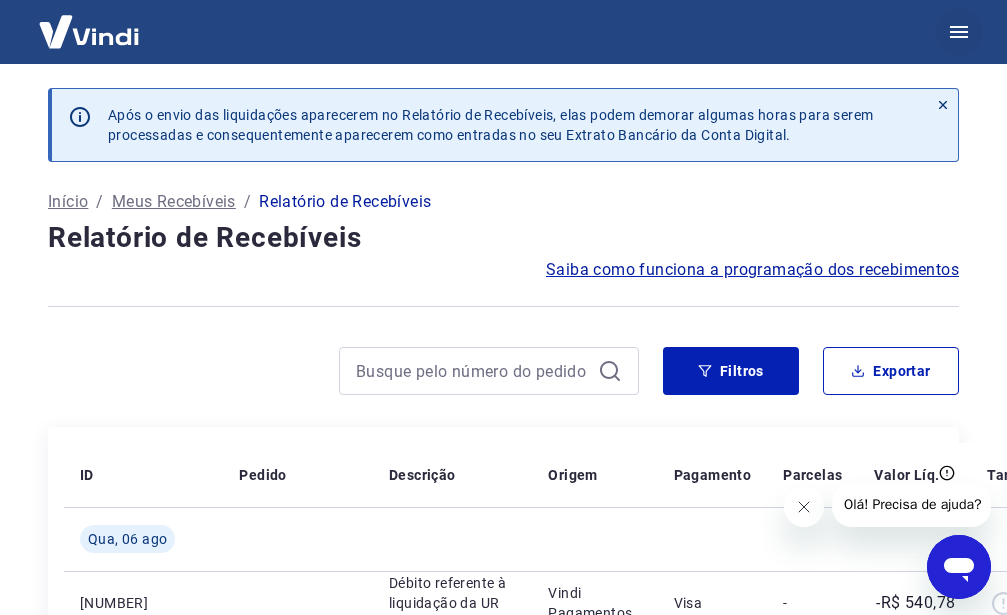 click 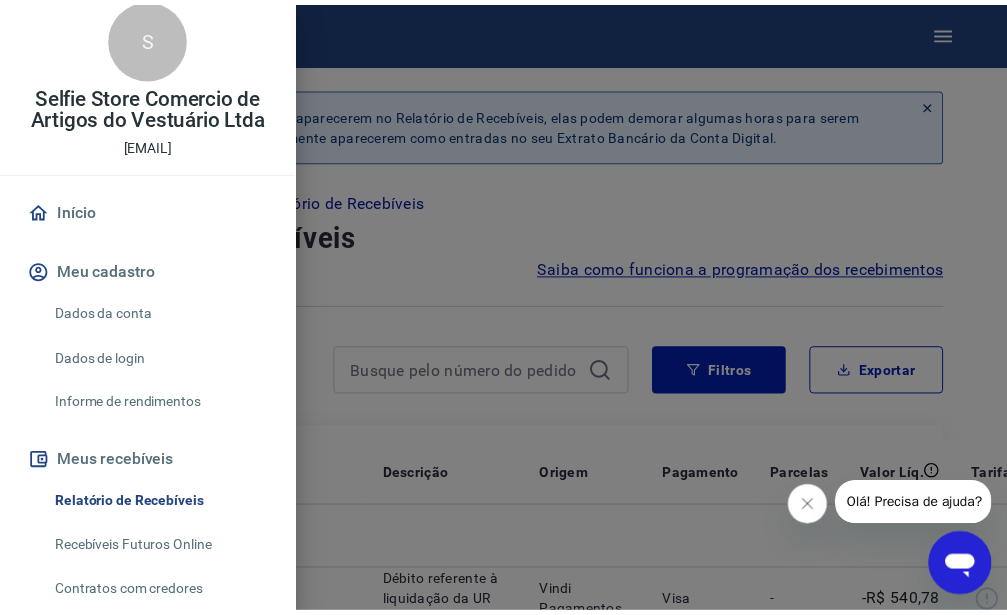 scroll, scrollTop: 0, scrollLeft: 0, axis: both 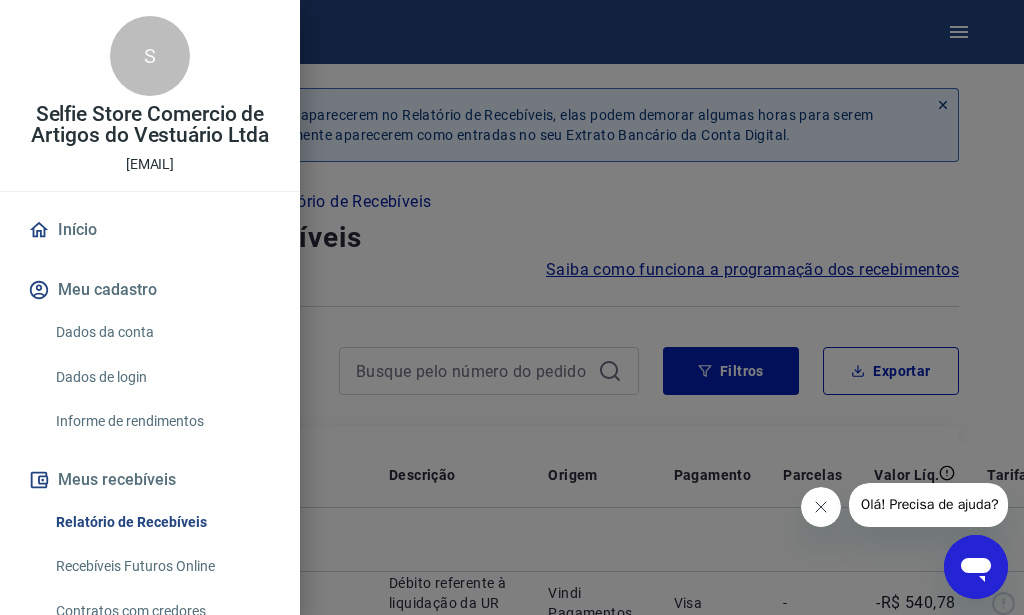 click on "Dados da conta" at bounding box center (162, 332) 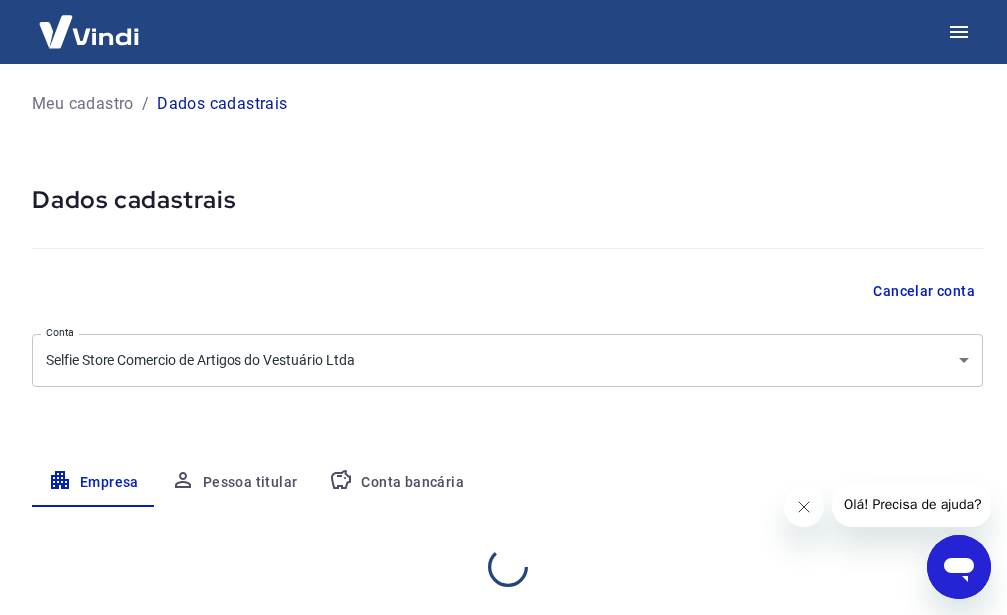 select on "SP" 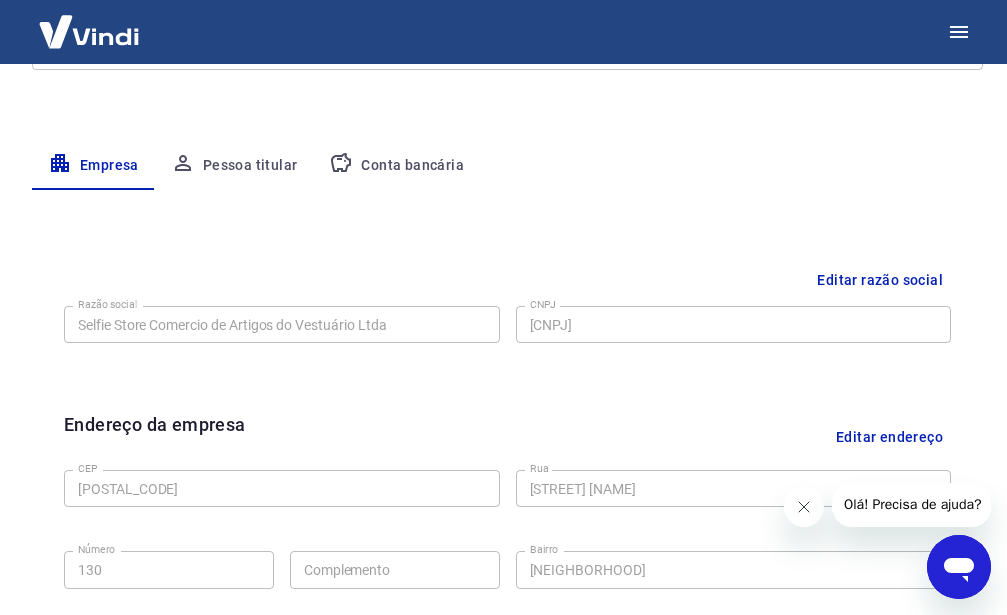 scroll, scrollTop: 11, scrollLeft: 0, axis: vertical 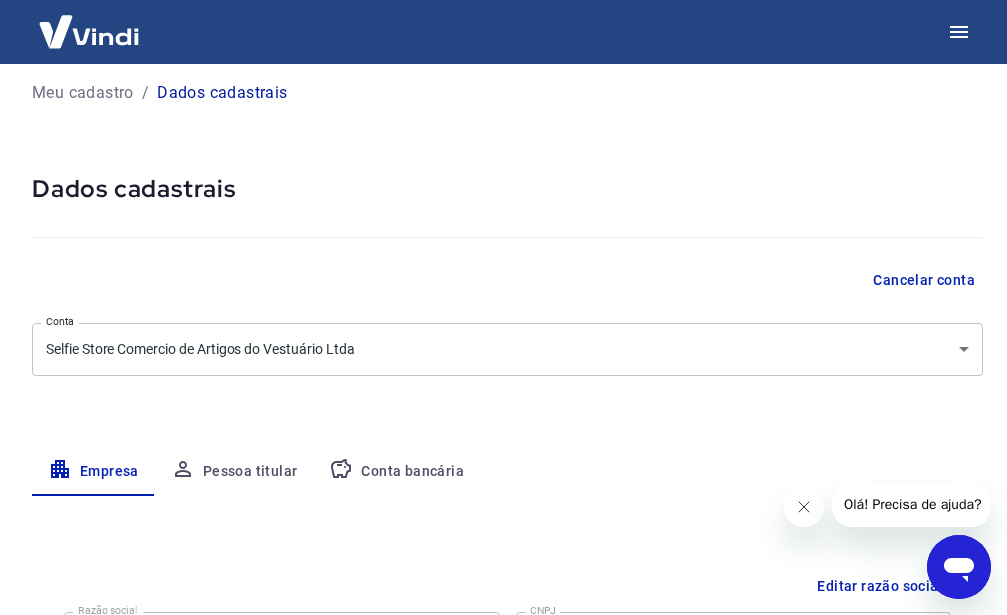 click on "Conta bancária" at bounding box center [396, 472] 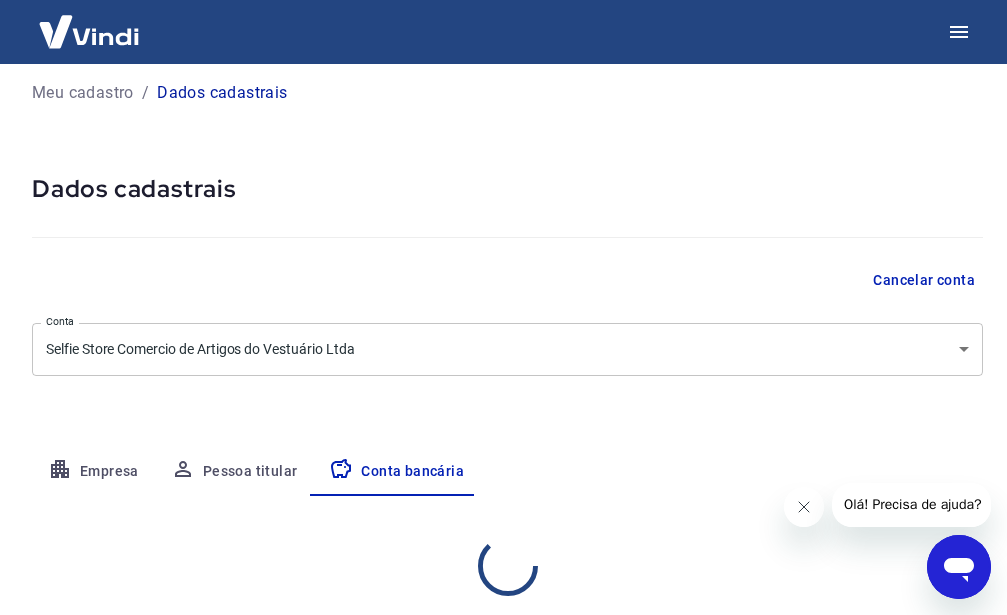 select on "1" 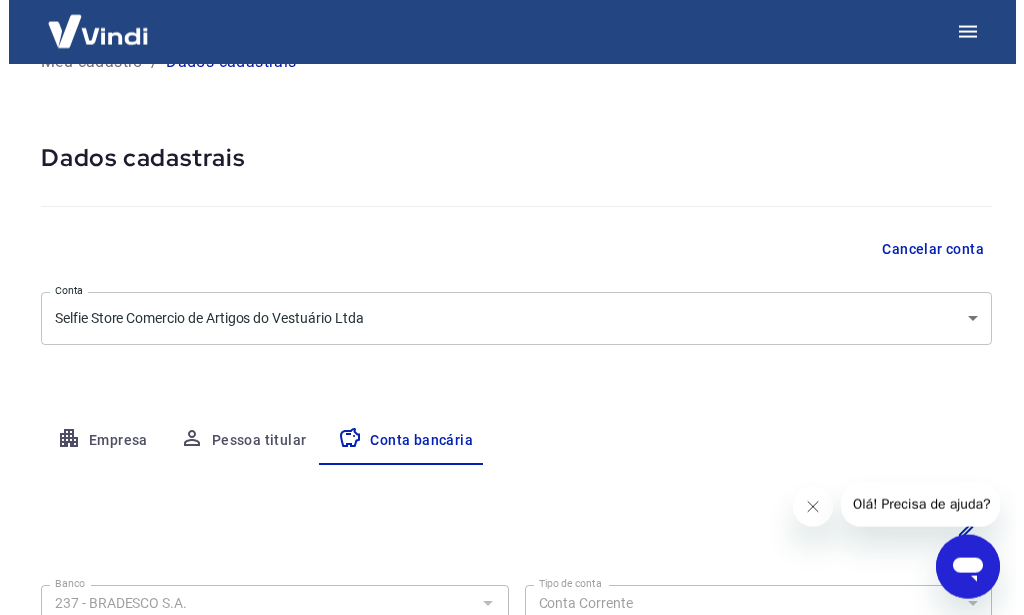 scroll, scrollTop: 0, scrollLeft: 0, axis: both 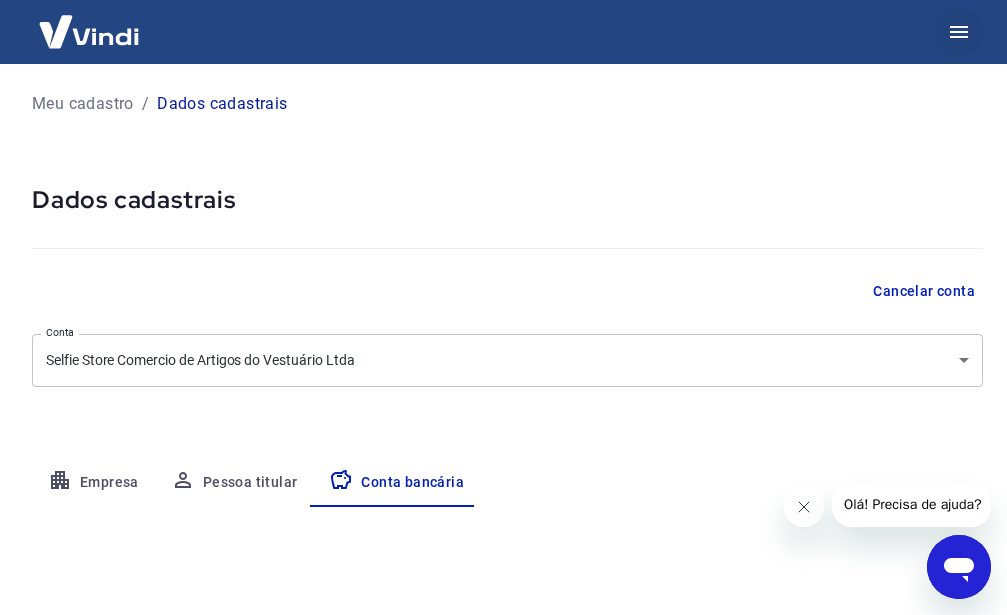 click 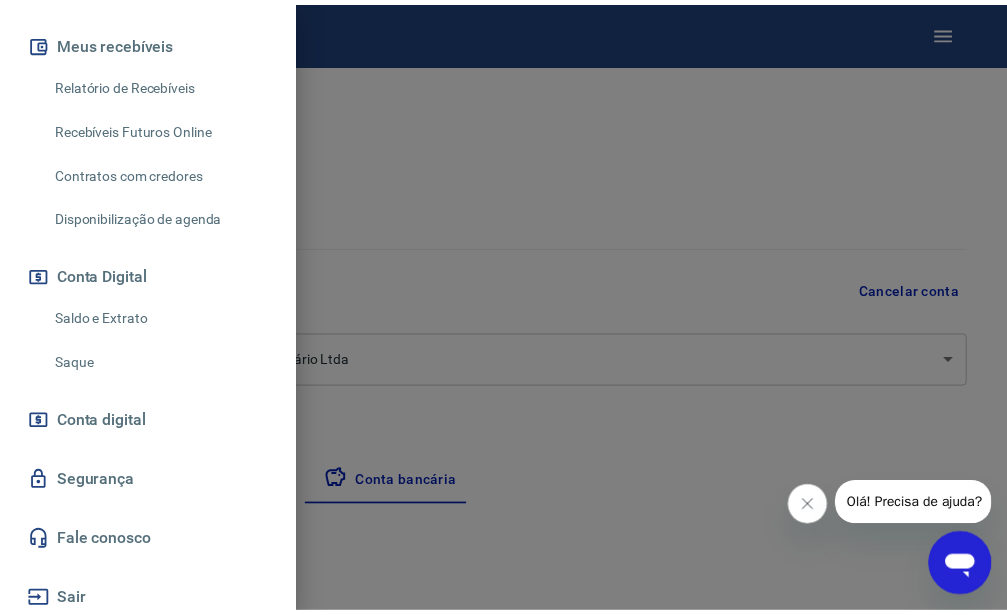 scroll, scrollTop: 446, scrollLeft: 0, axis: vertical 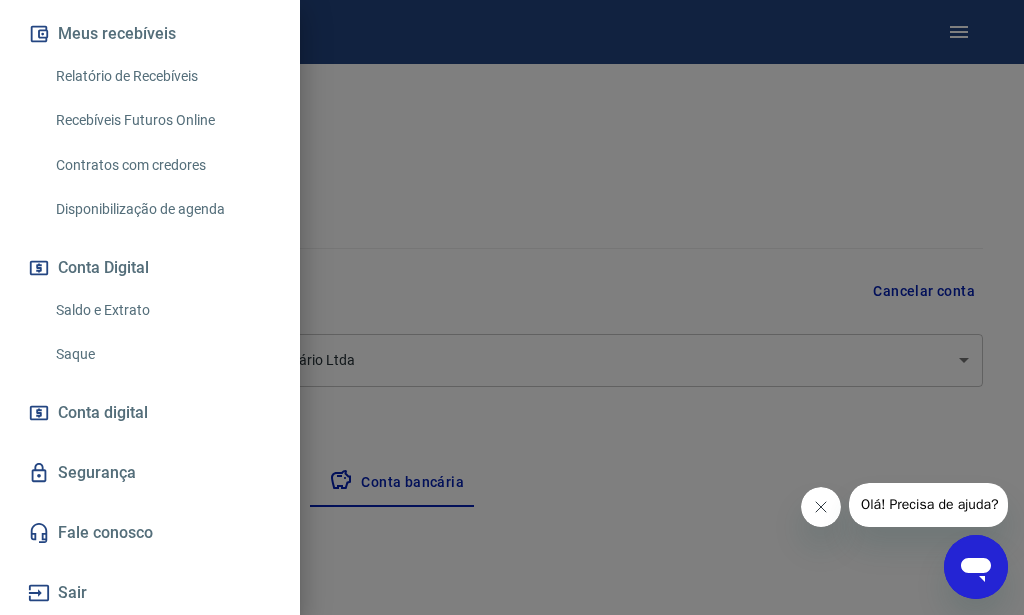 click on "Conta digital" at bounding box center [103, 413] 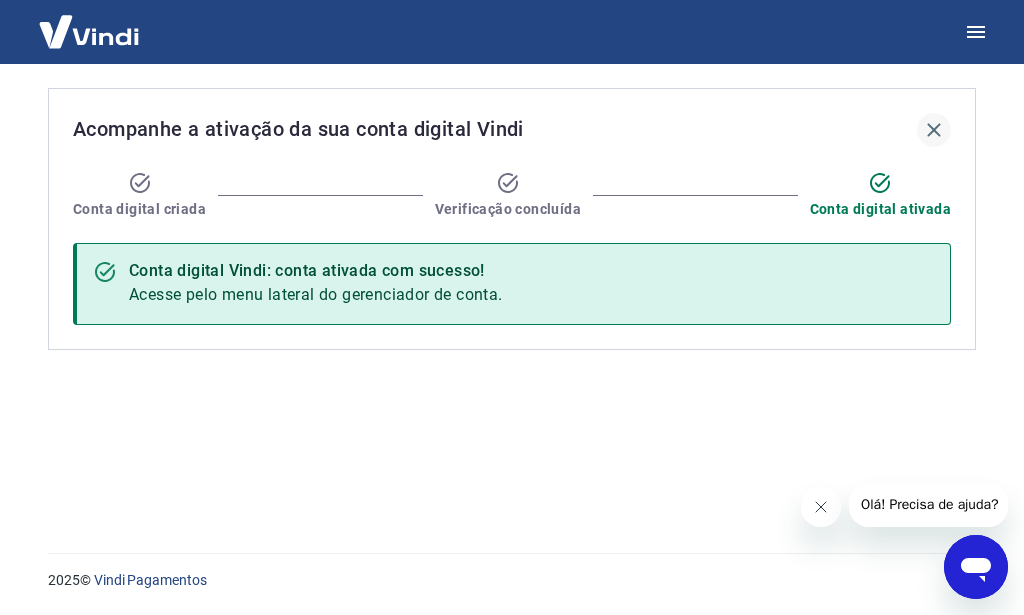 click 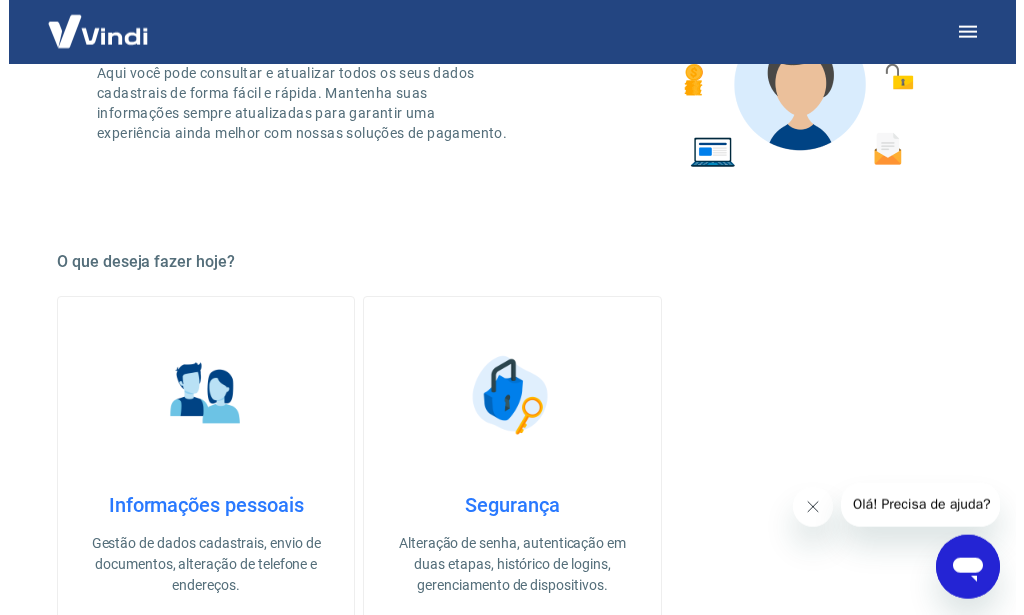 scroll, scrollTop: 0, scrollLeft: 0, axis: both 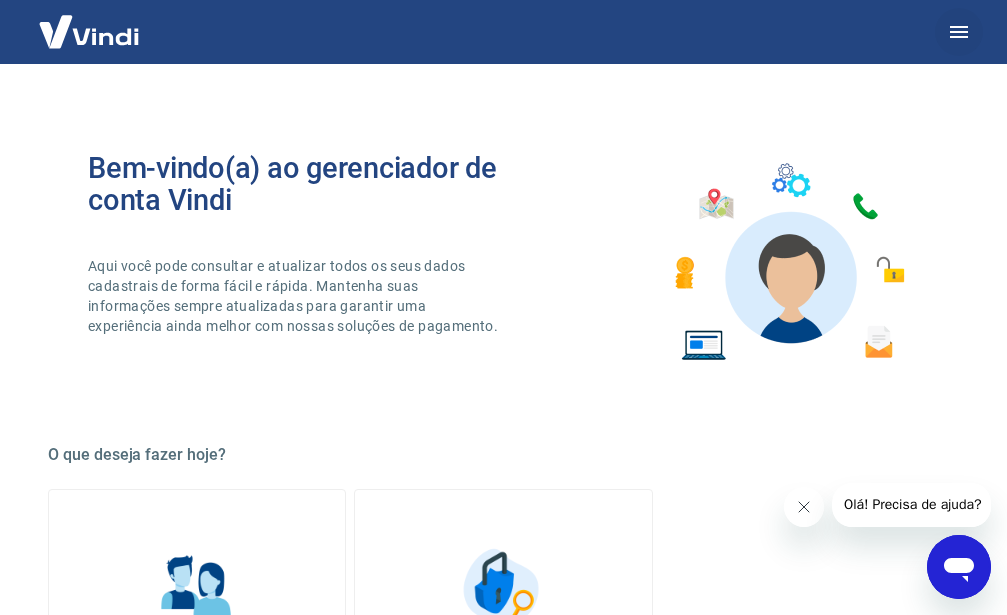 click 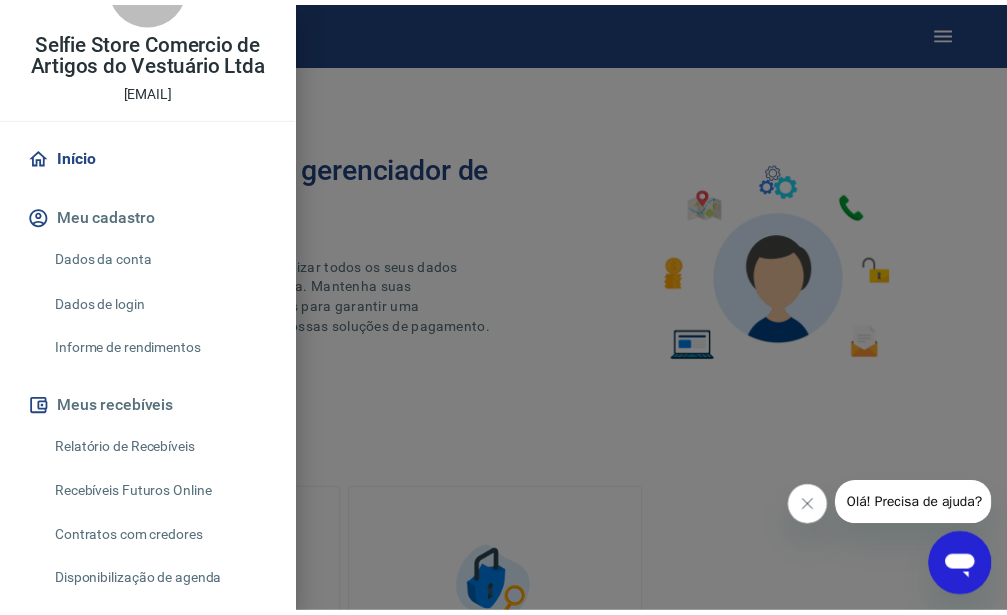 scroll, scrollTop: 102, scrollLeft: 0, axis: vertical 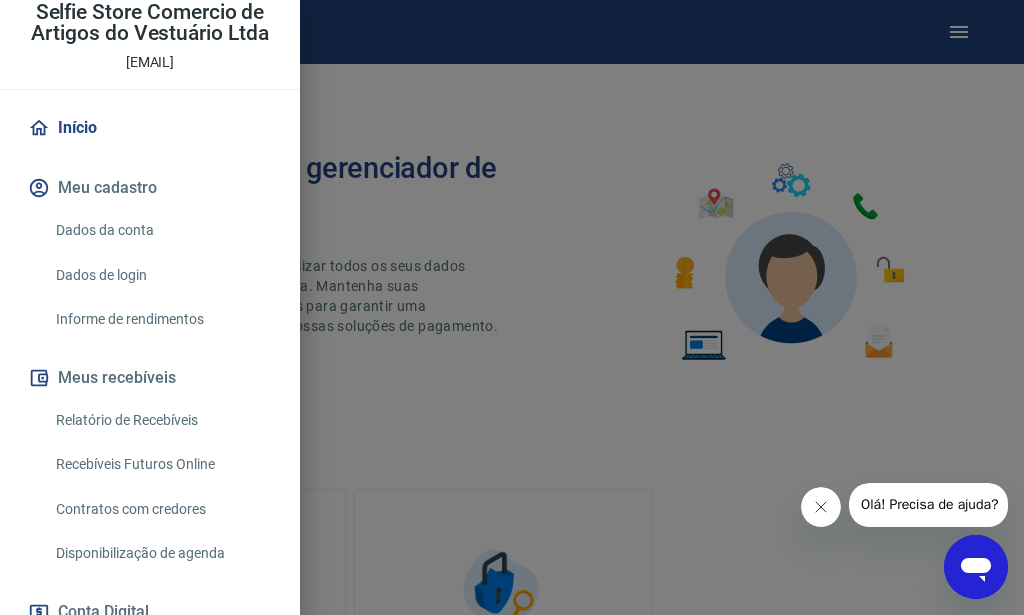 click on "Recebíveis Futuros Online" at bounding box center [162, 464] 